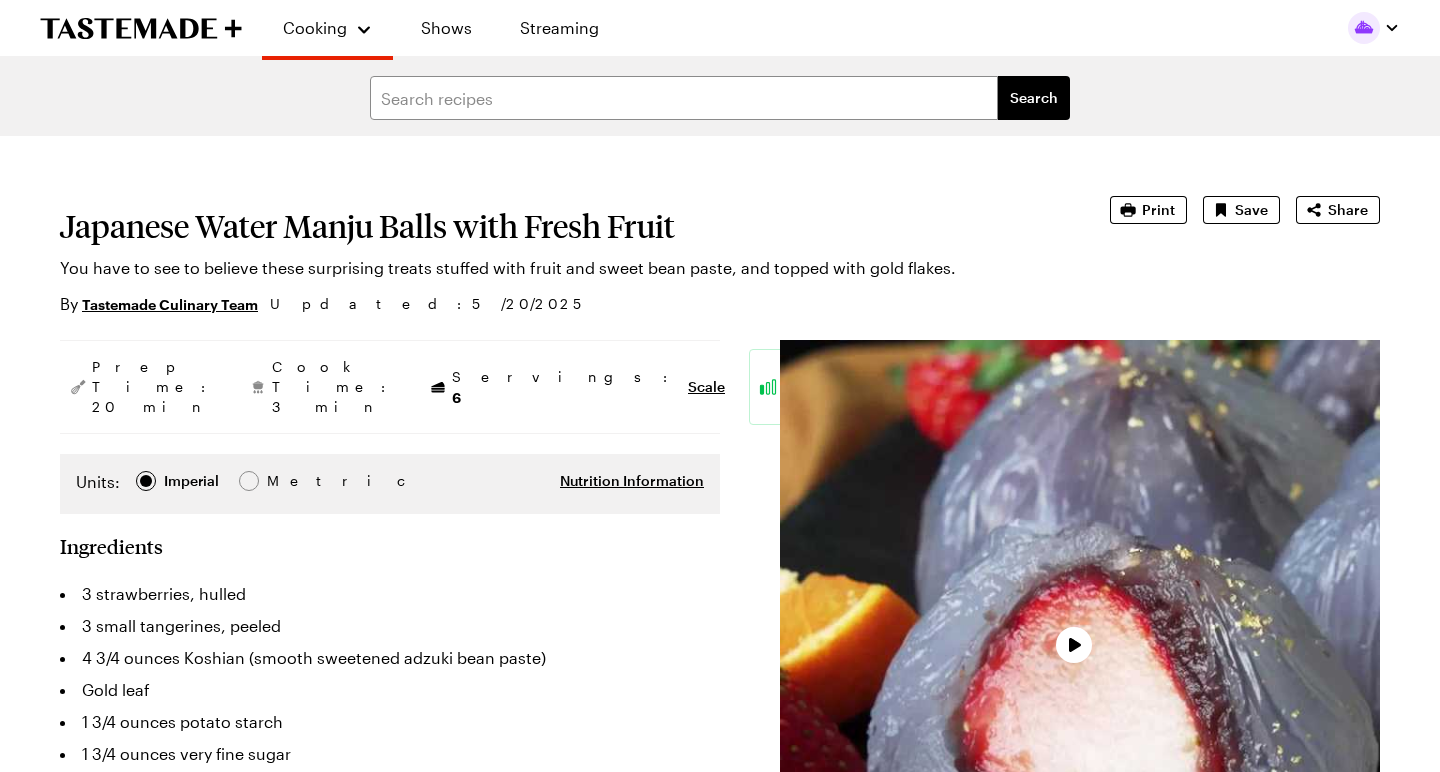 scroll, scrollTop: 0, scrollLeft: 0, axis: both 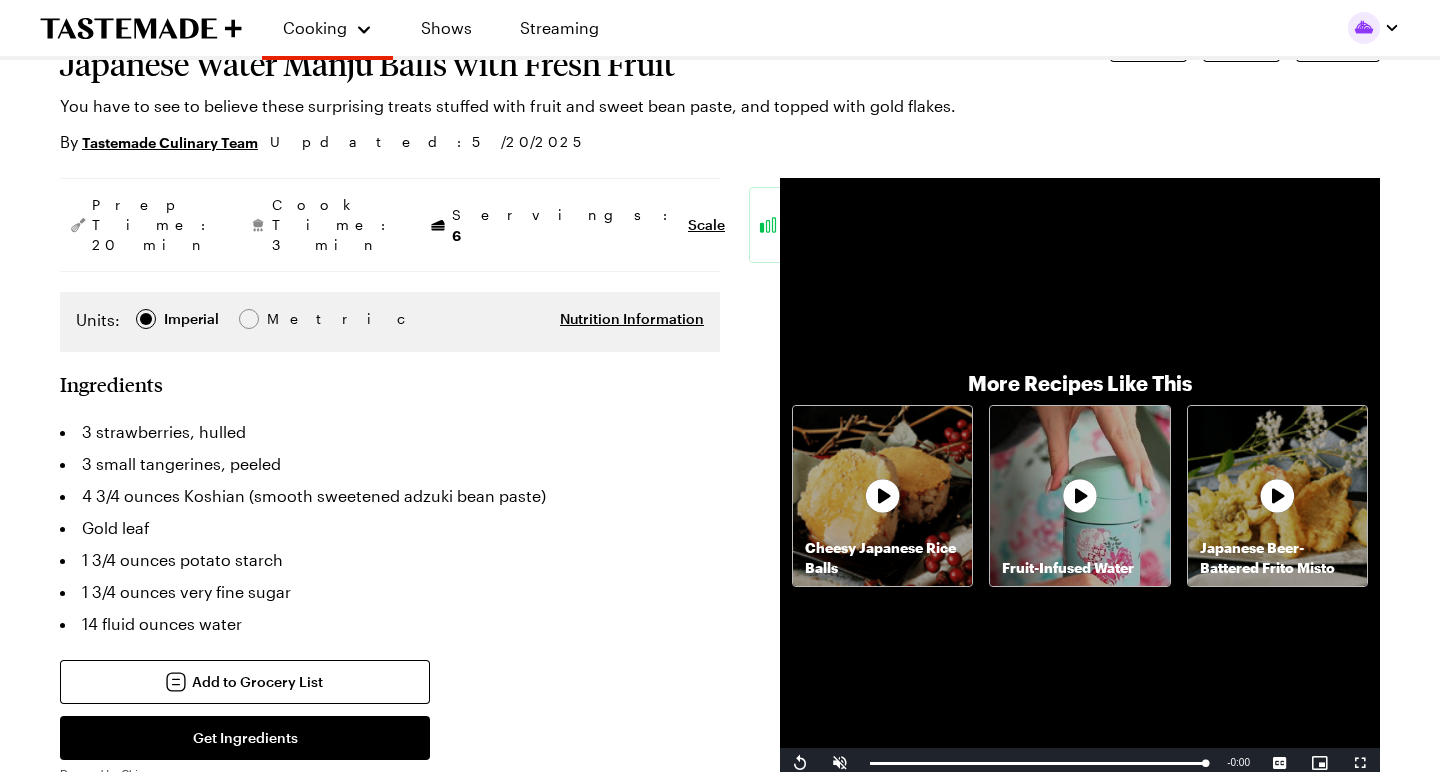 type on "x" 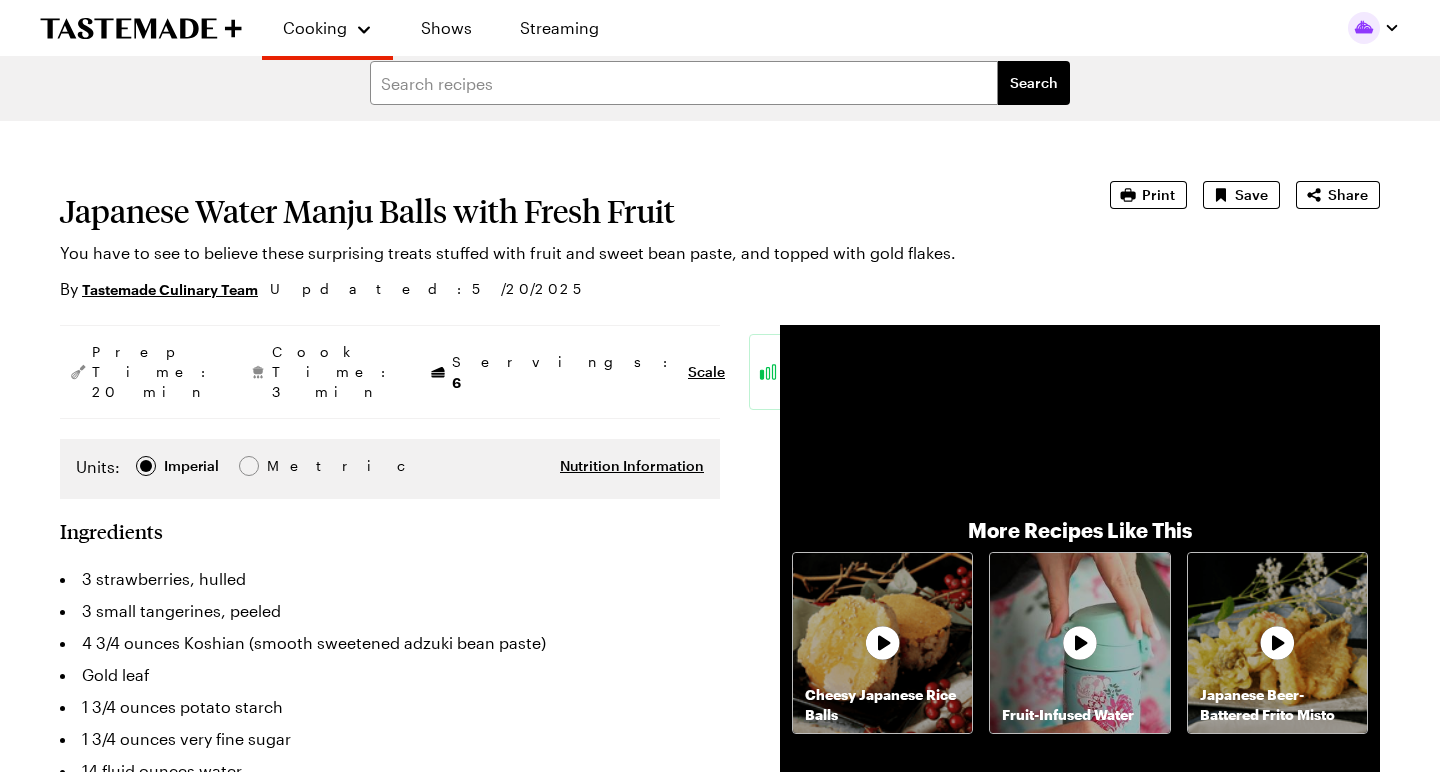 scroll, scrollTop: 12, scrollLeft: 0, axis: vertical 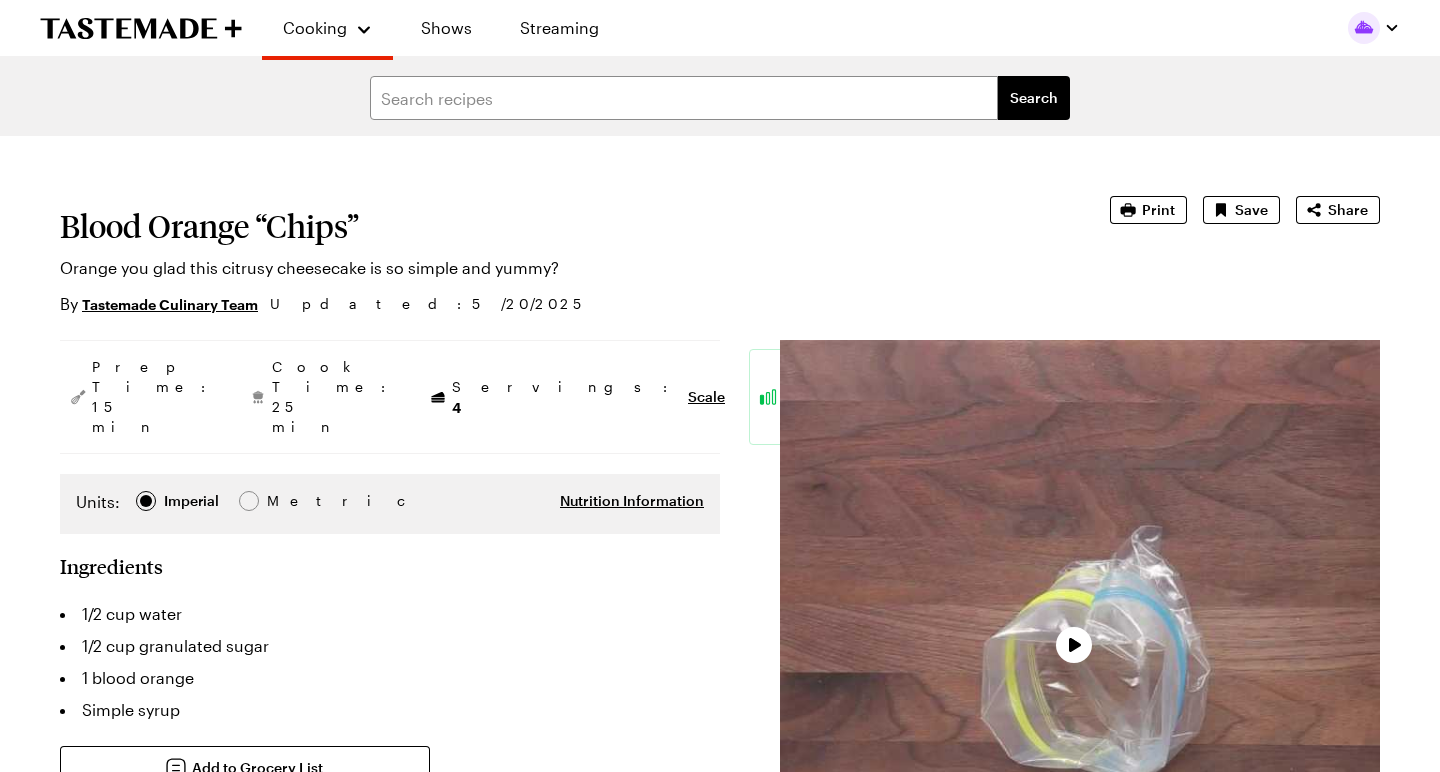 type on "x" 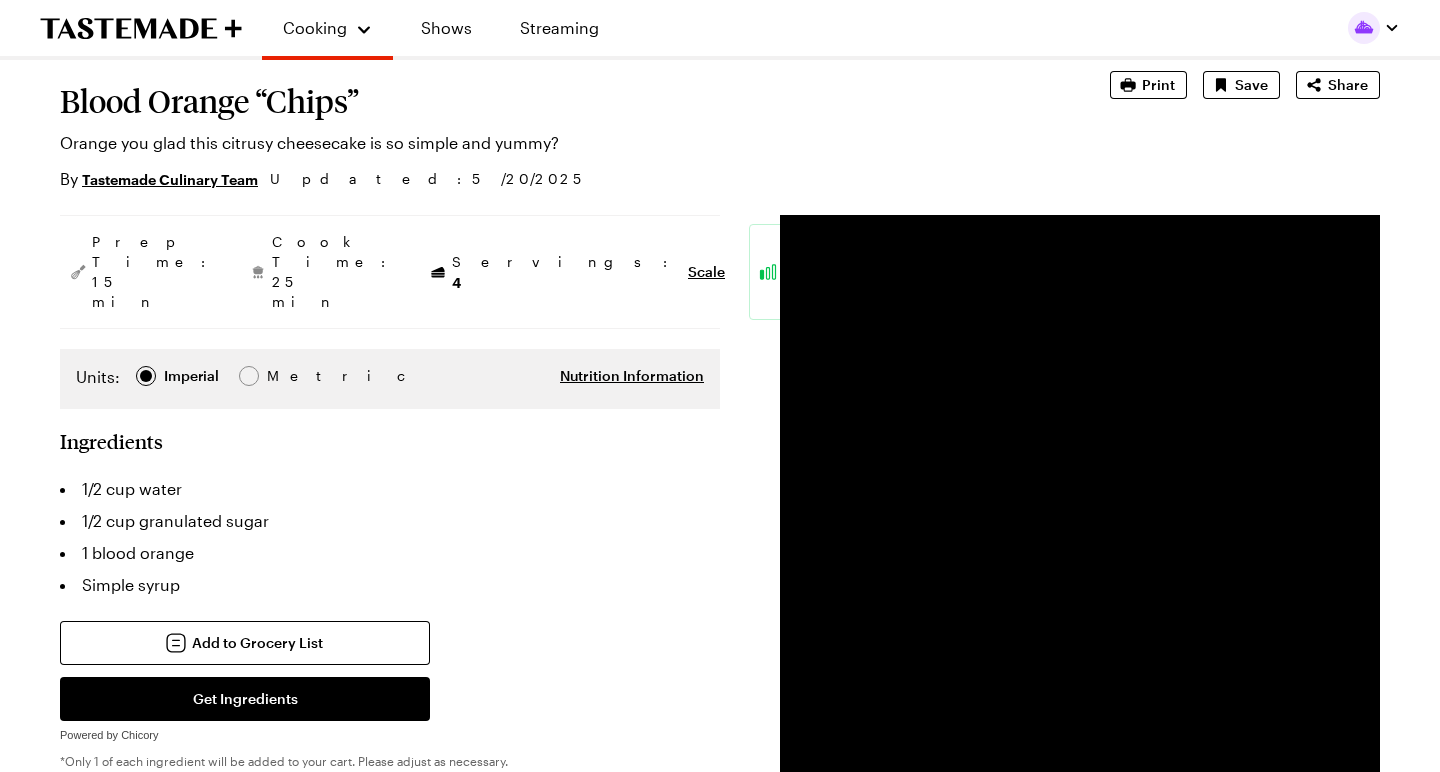 scroll, scrollTop: 174, scrollLeft: 0, axis: vertical 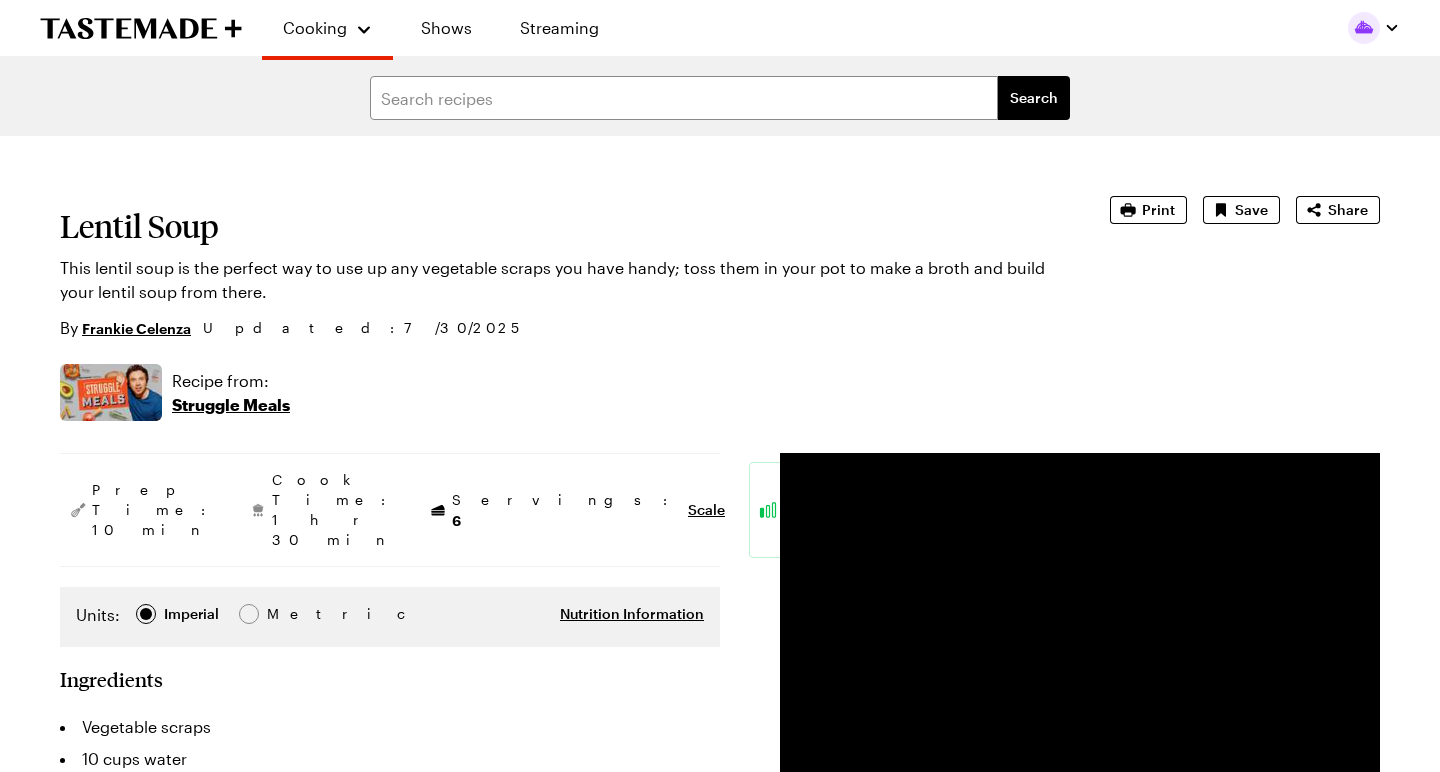 type on "x" 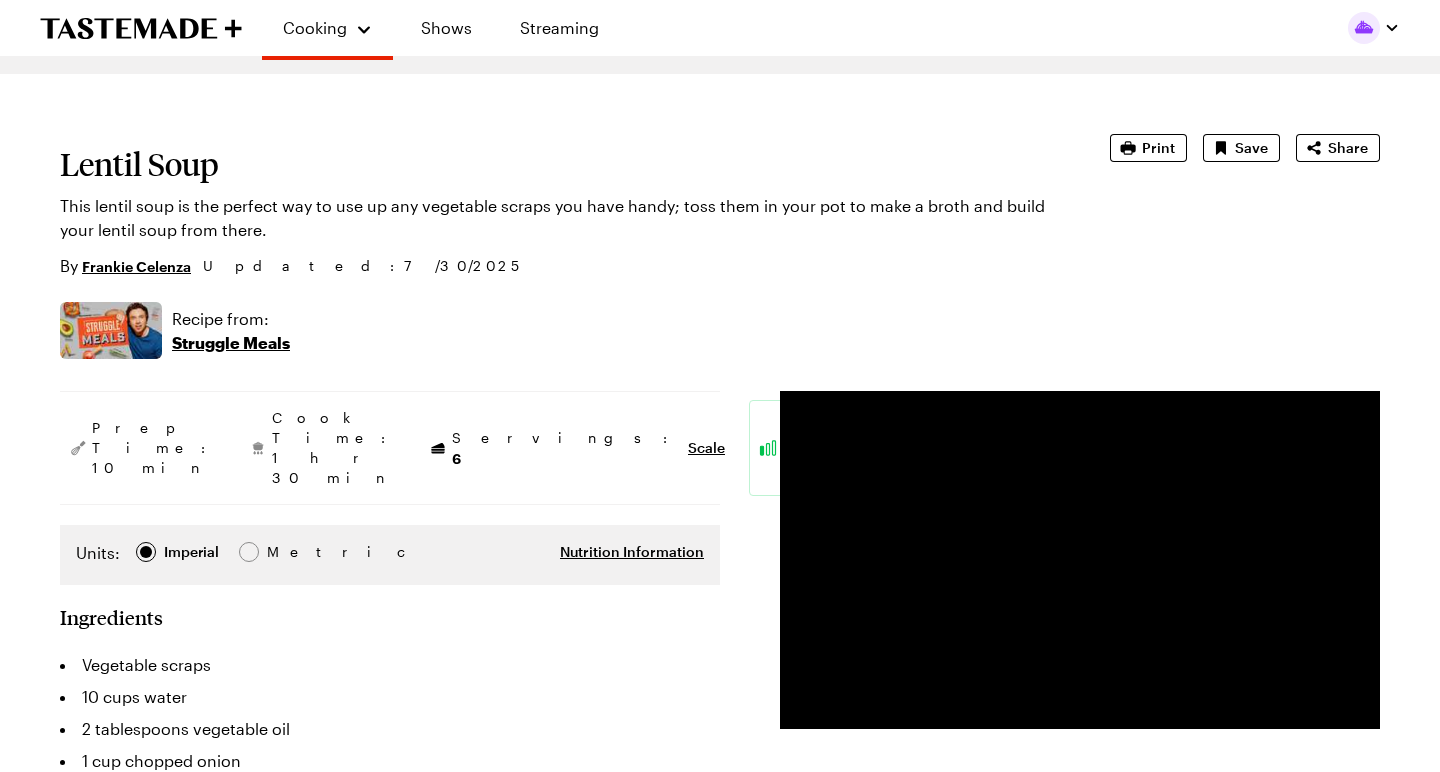 scroll, scrollTop: 63, scrollLeft: 0, axis: vertical 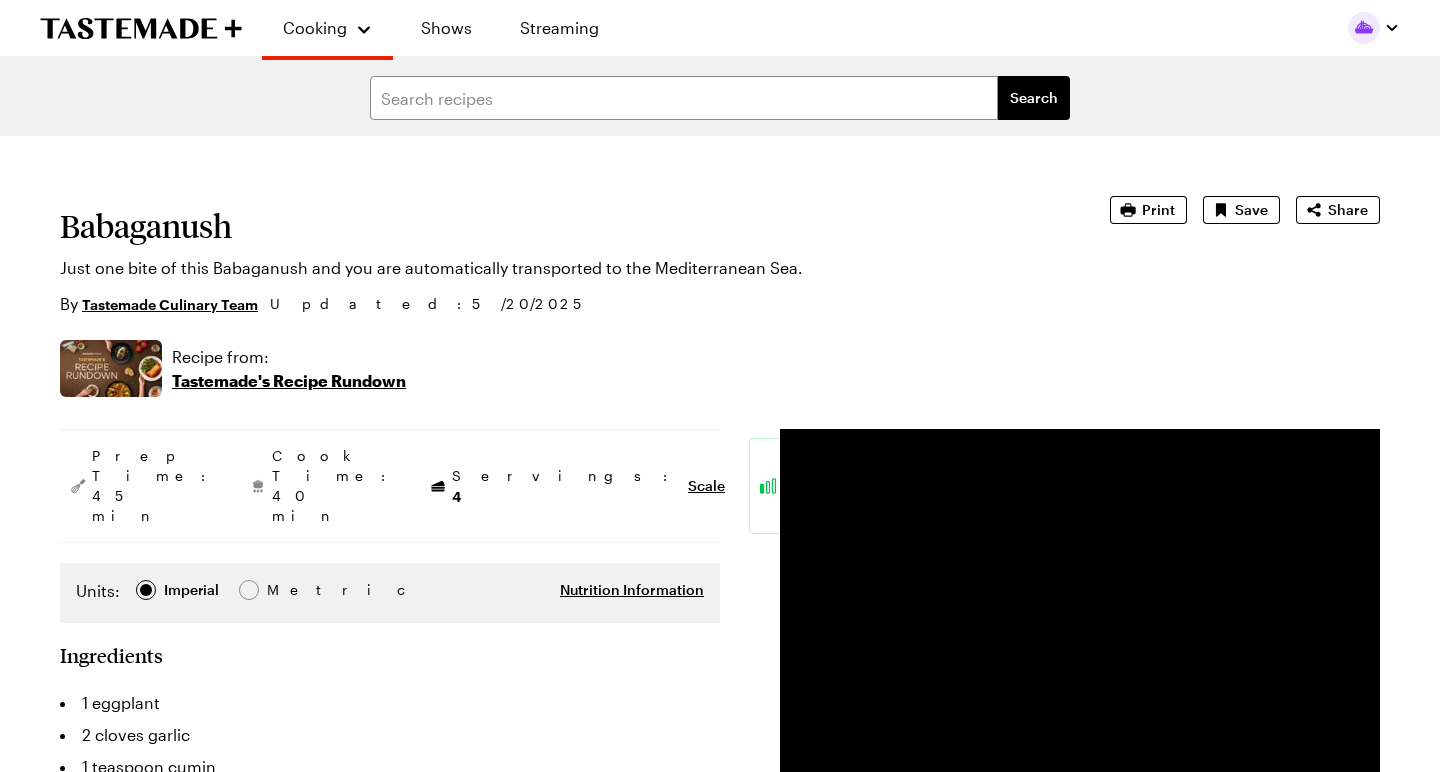 type on "x" 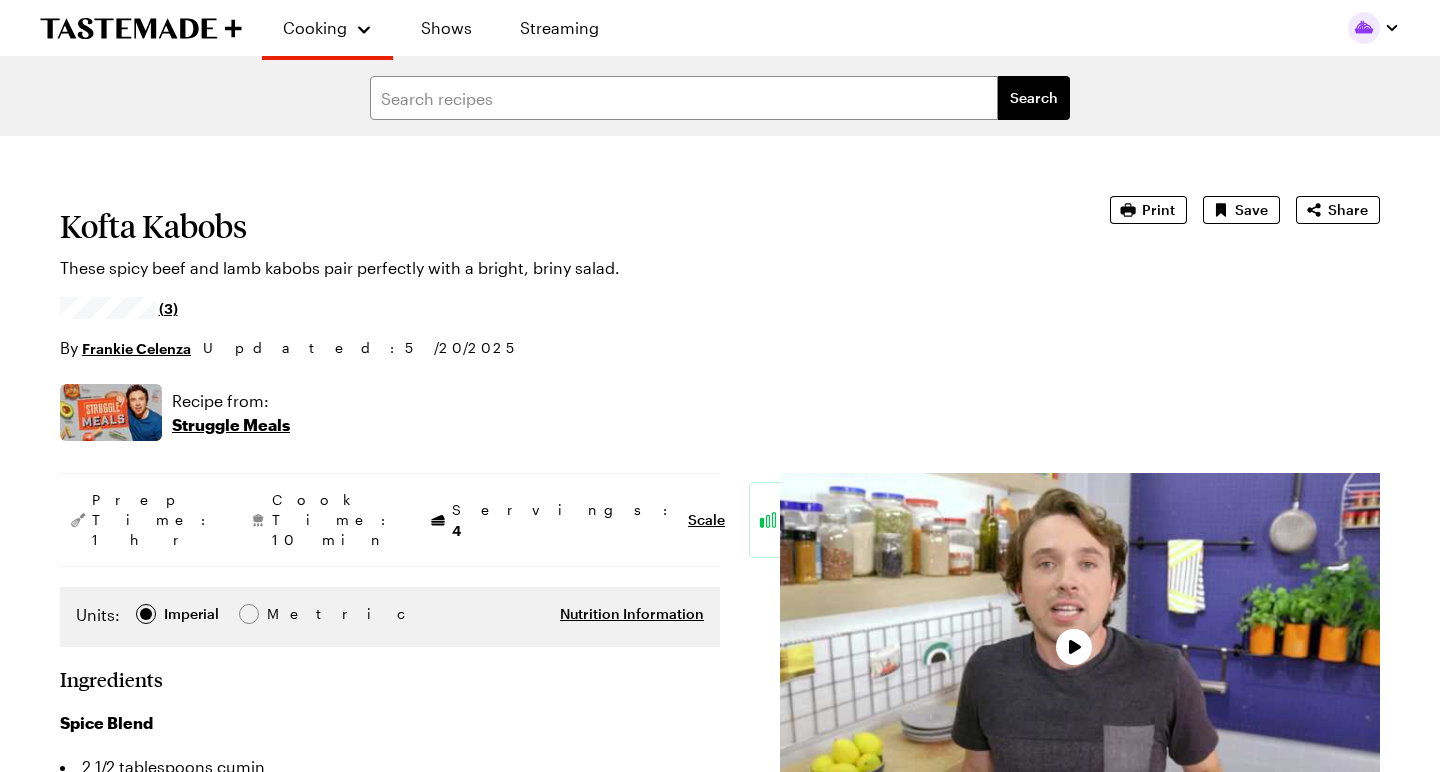 scroll, scrollTop: 0, scrollLeft: 0, axis: both 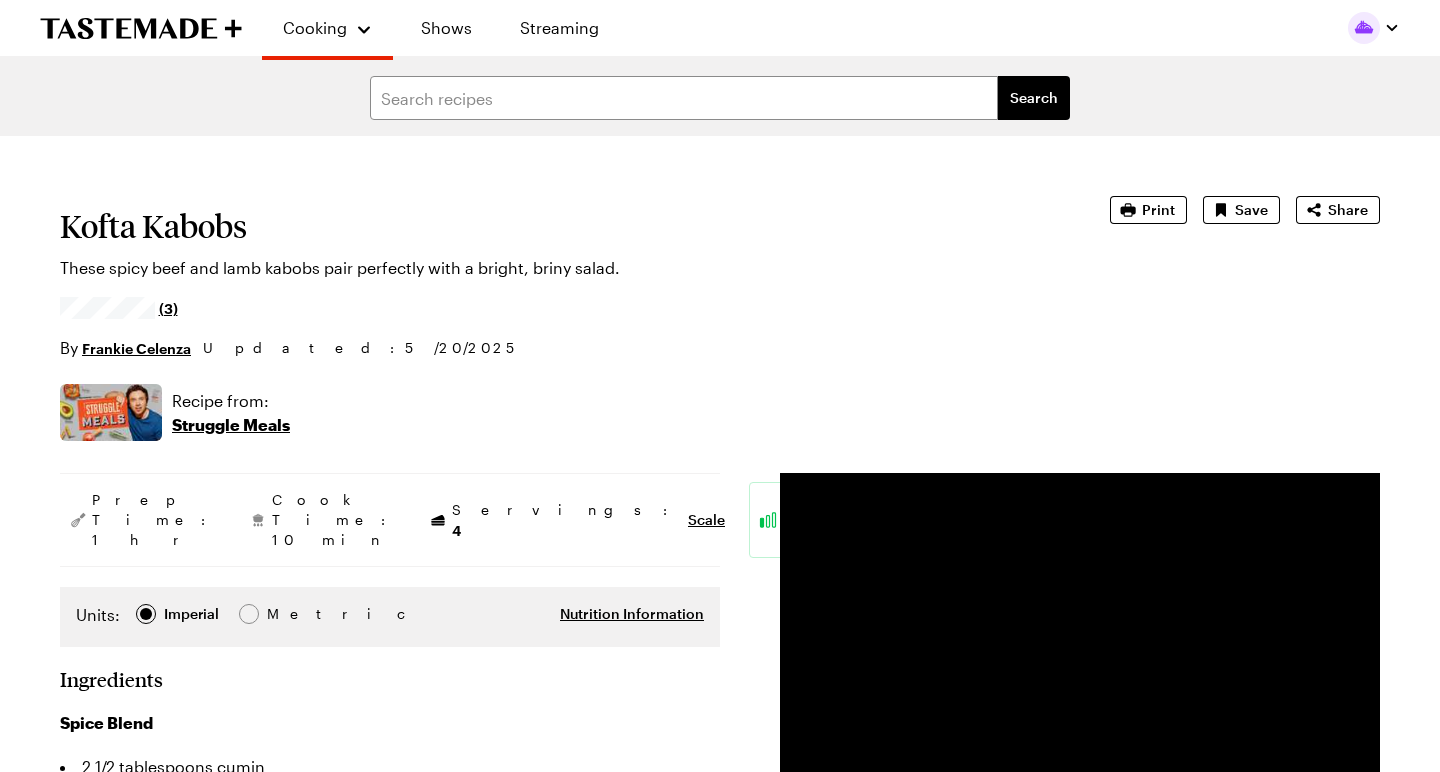 type on "x" 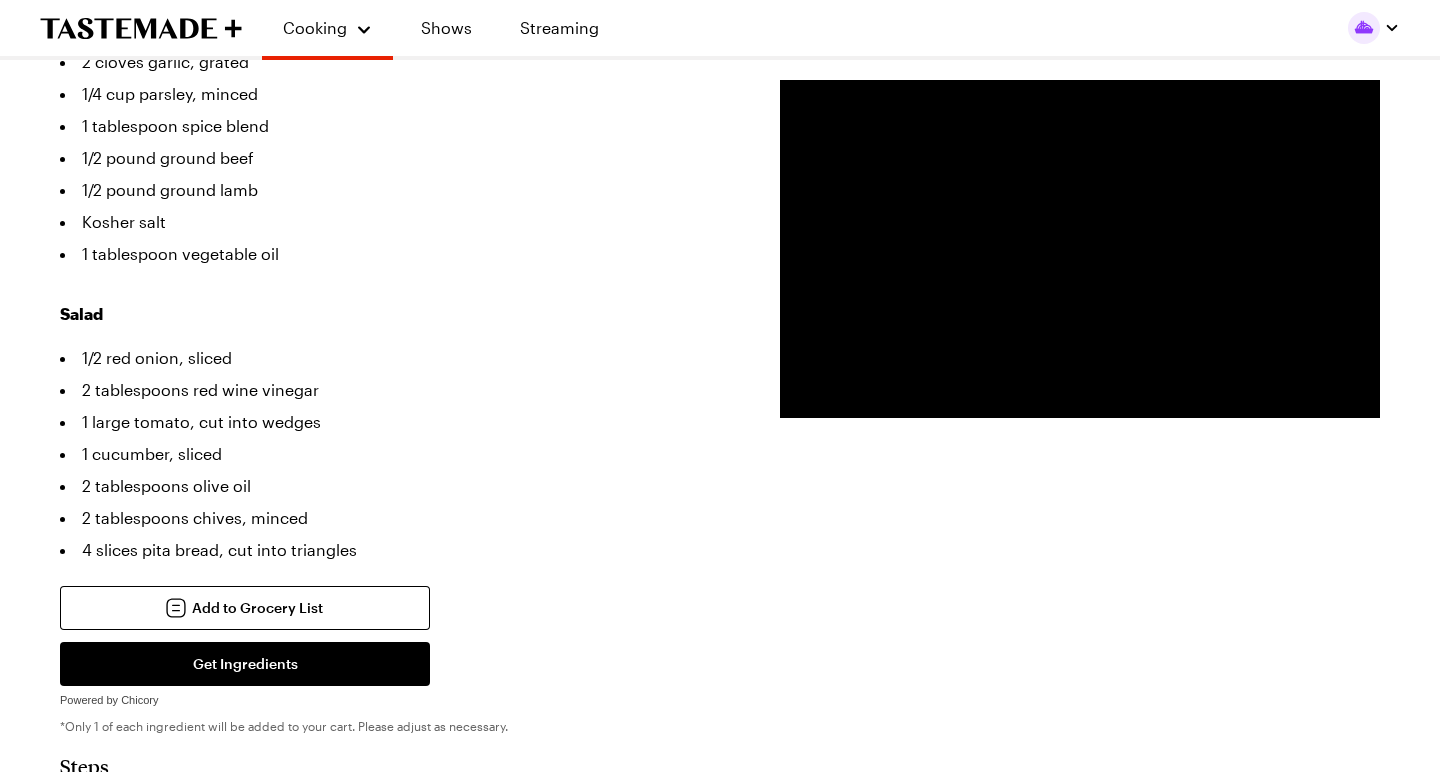 scroll, scrollTop: 1002, scrollLeft: 0, axis: vertical 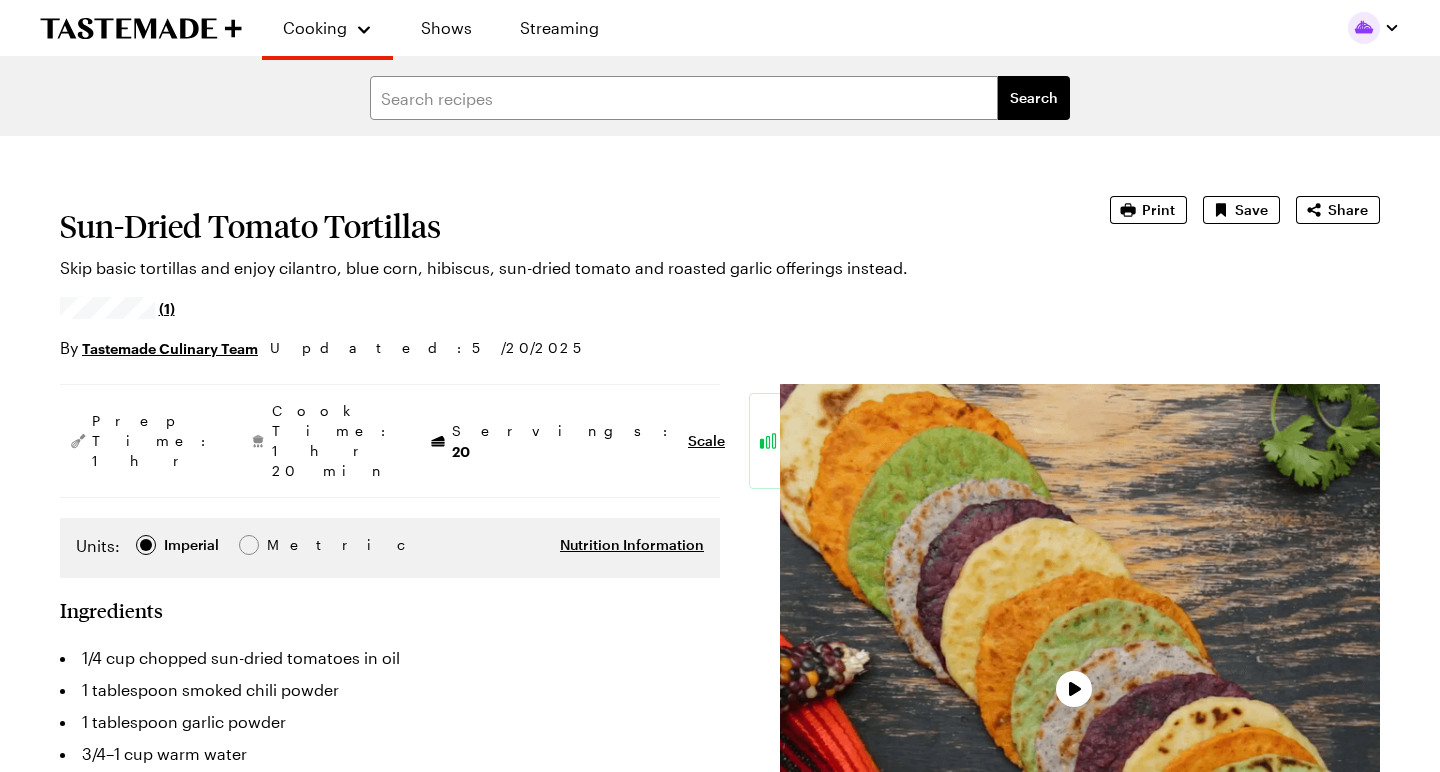type on "x" 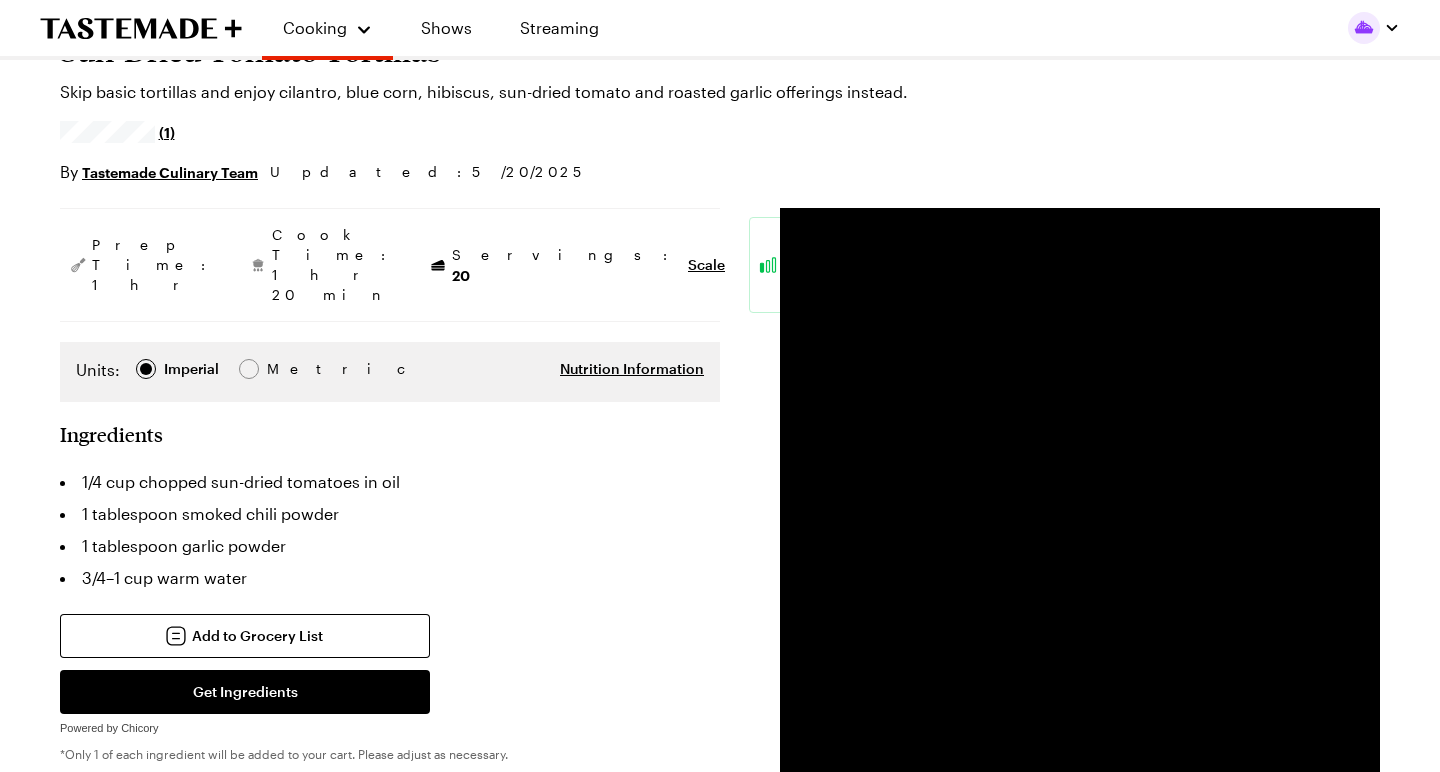 scroll, scrollTop: 178, scrollLeft: 0, axis: vertical 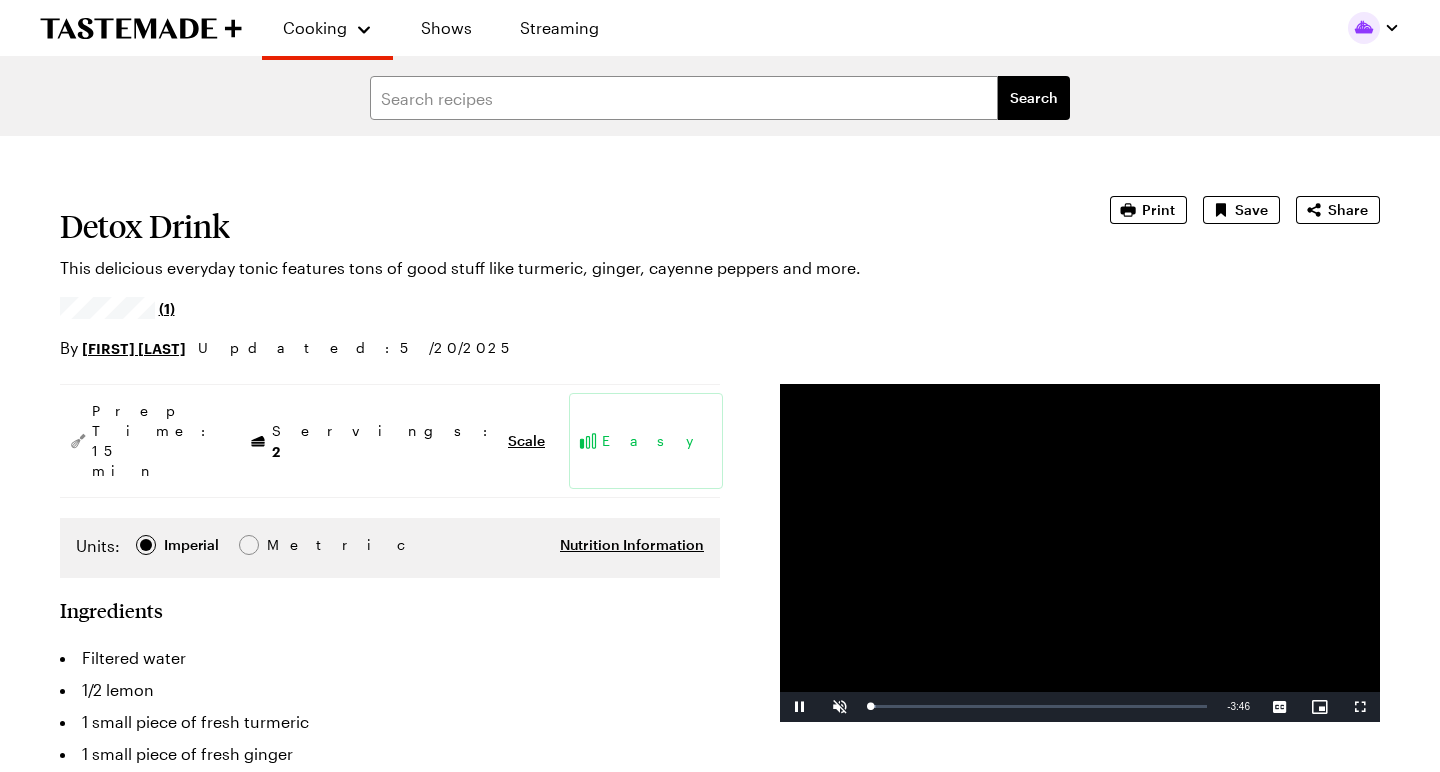 type on "x" 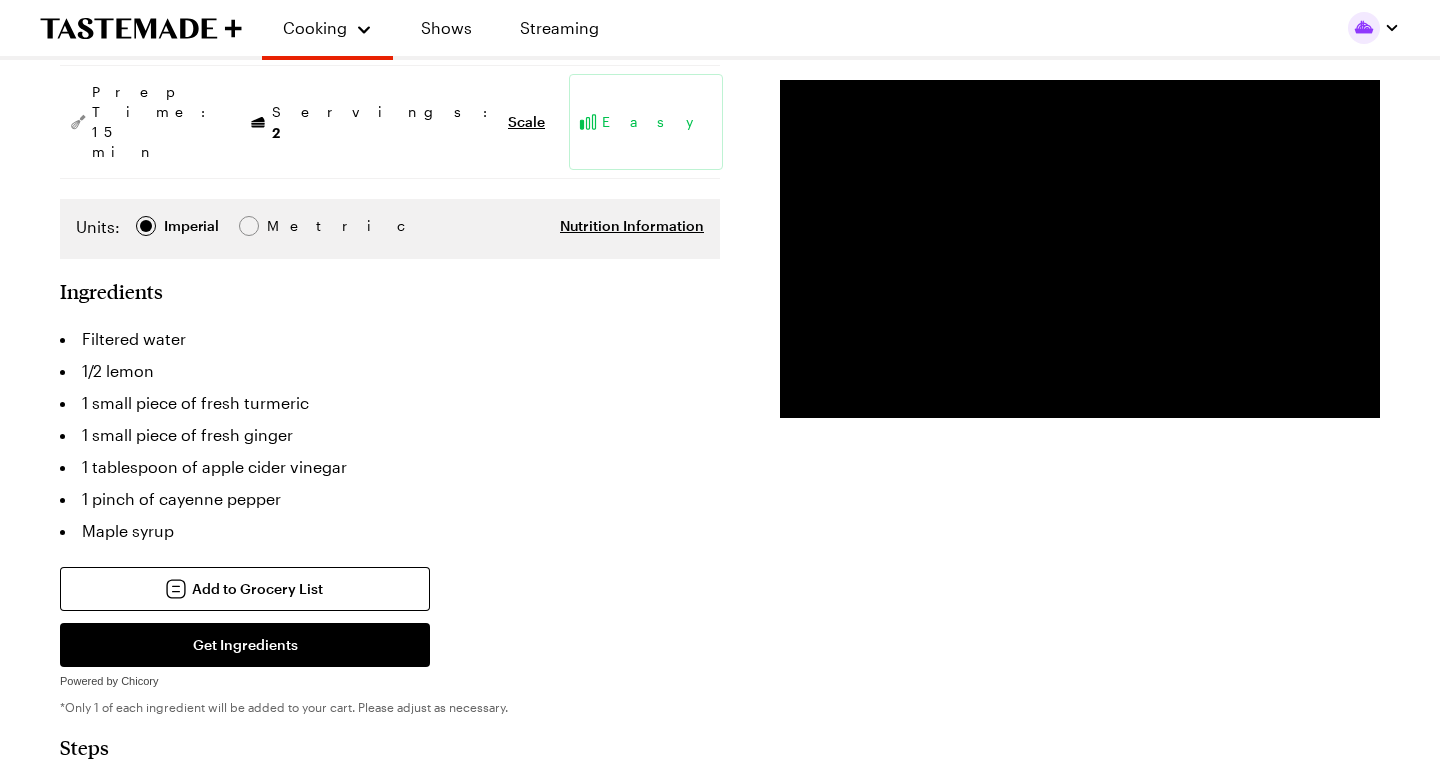scroll, scrollTop: 323, scrollLeft: 0, axis: vertical 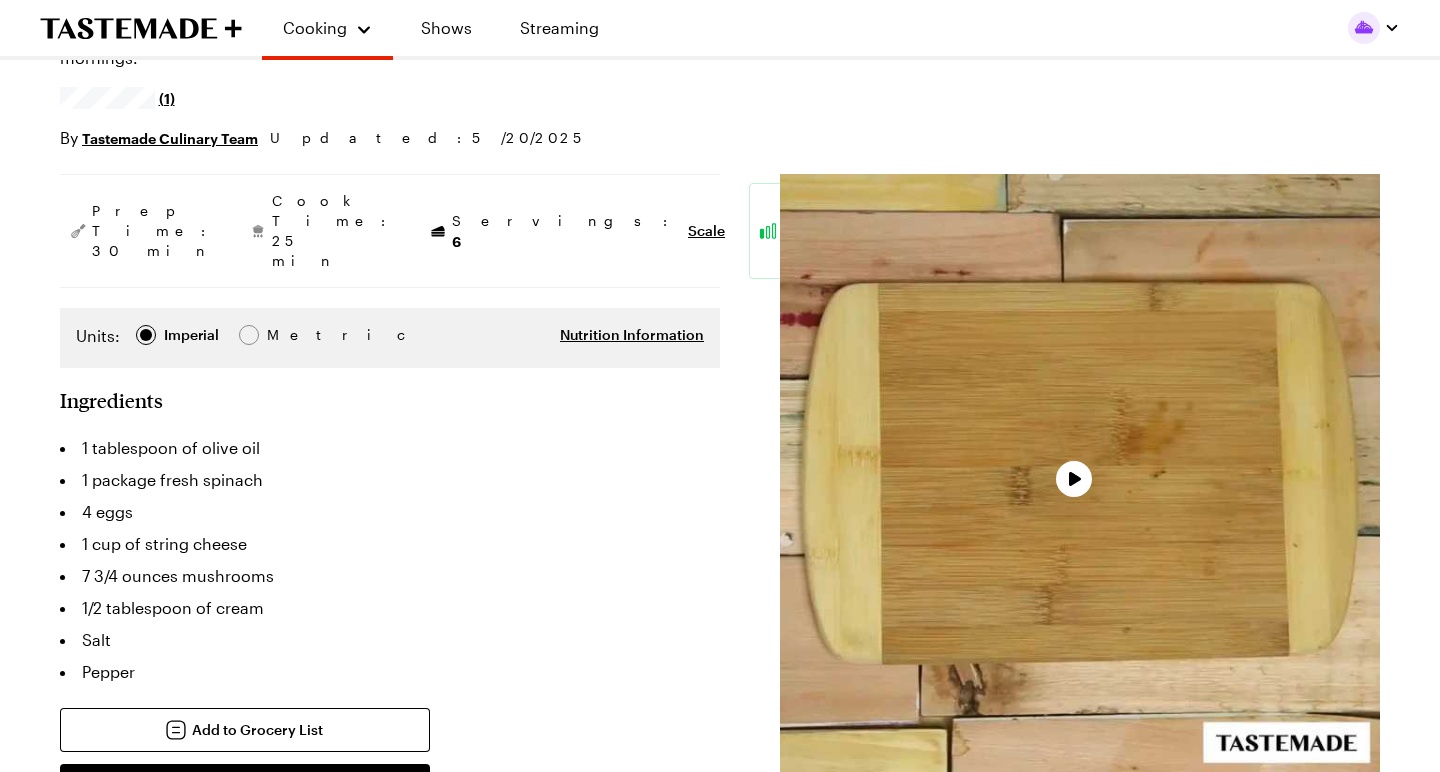 type on "x" 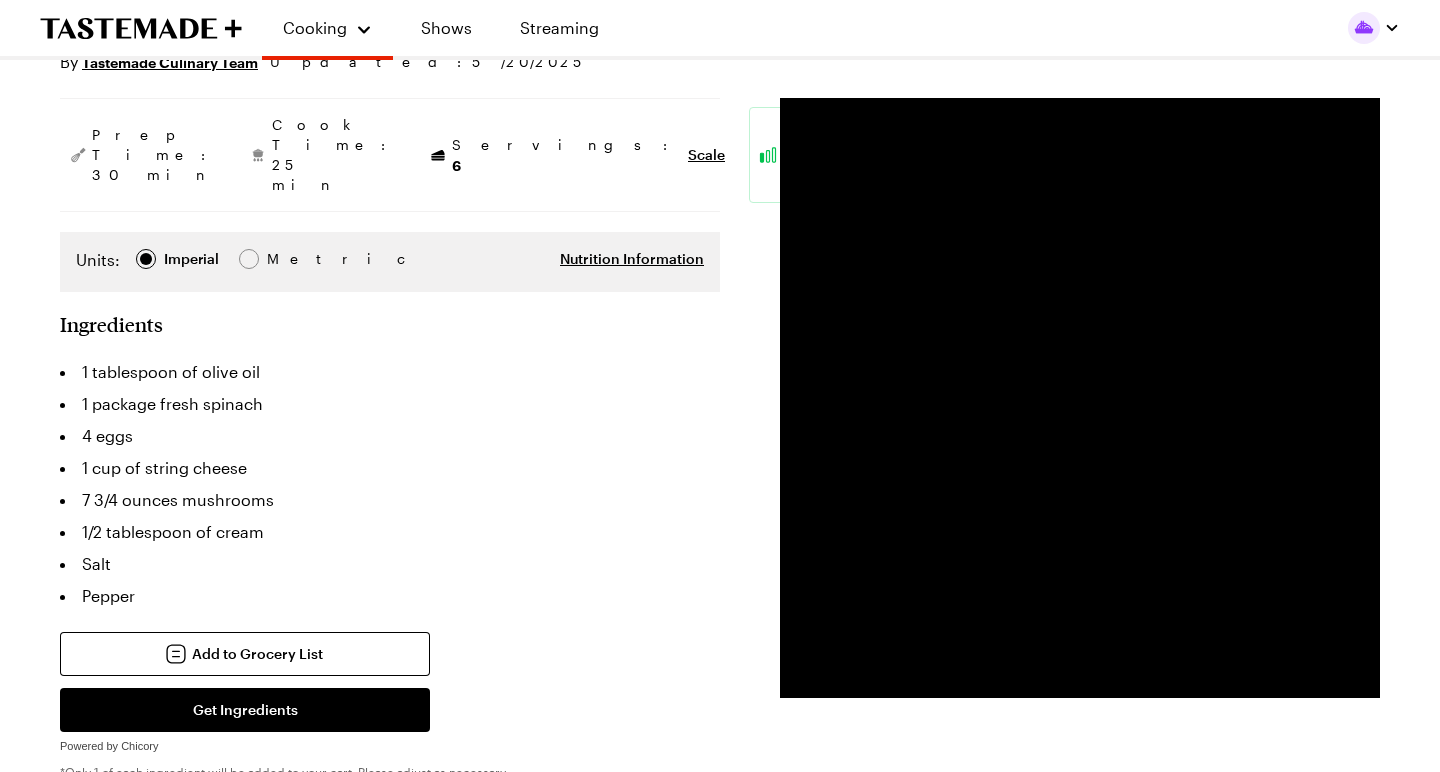 scroll, scrollTop: 311, scrollLeft: 0, axis: vertical 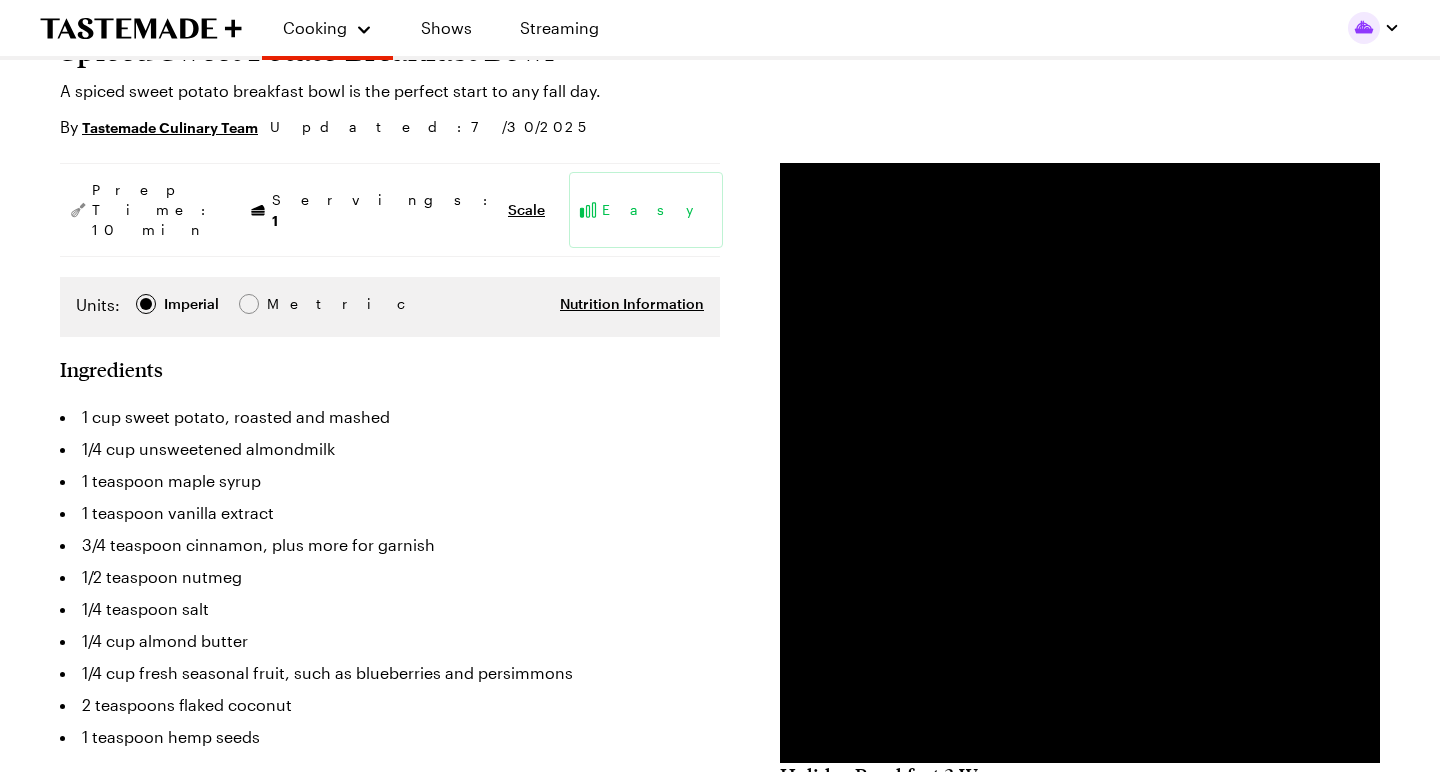 type on "x" 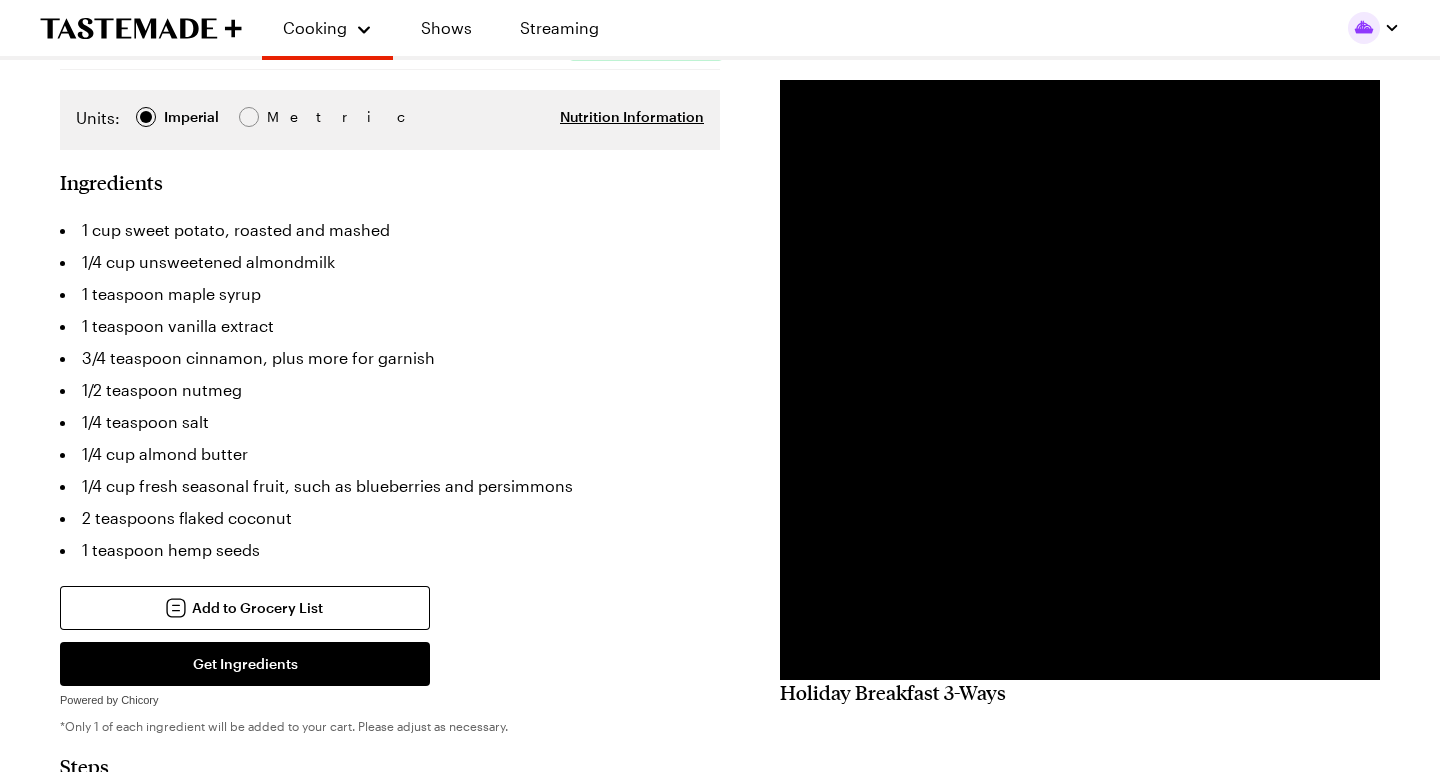 scroll, scrollTop: 367, scrollLeft: 0, axis: vertical 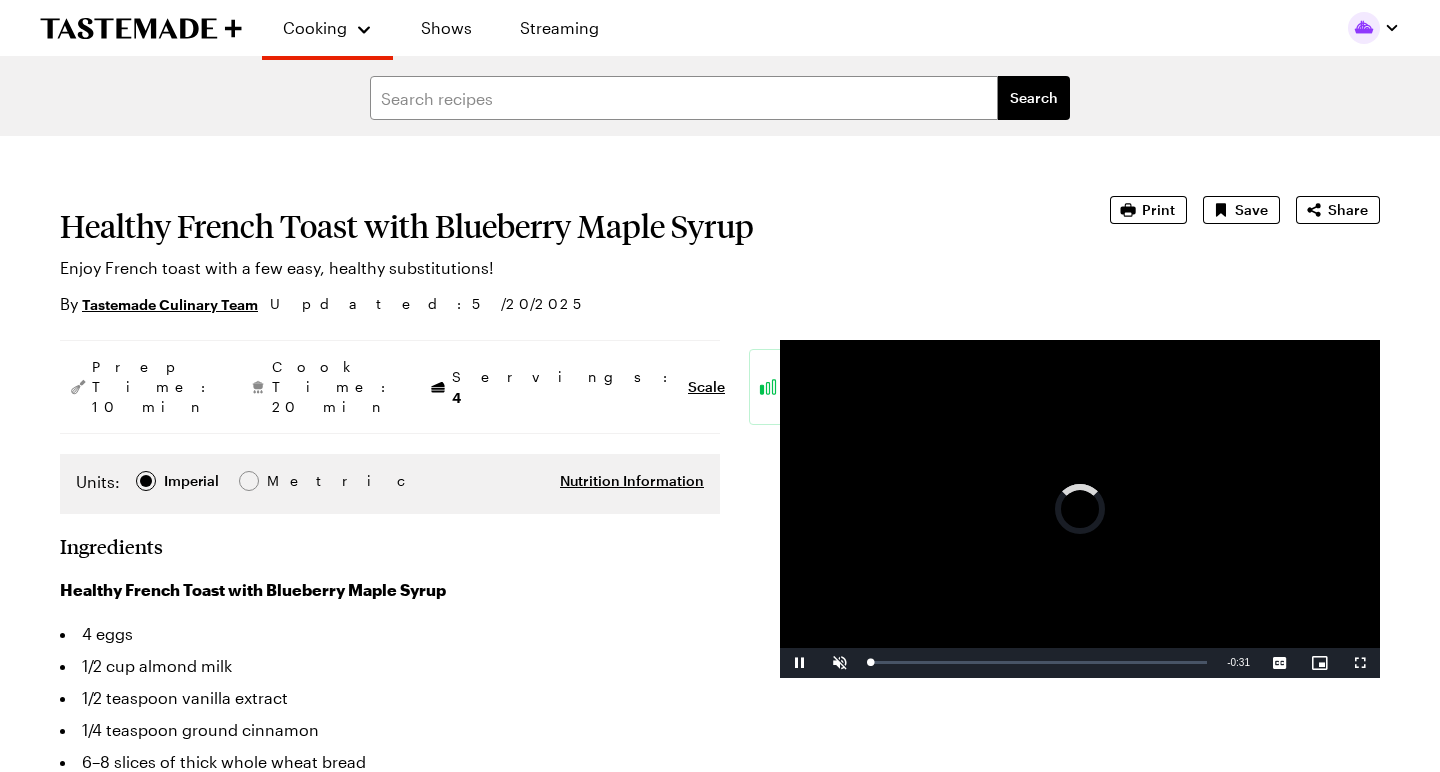 type on "x" 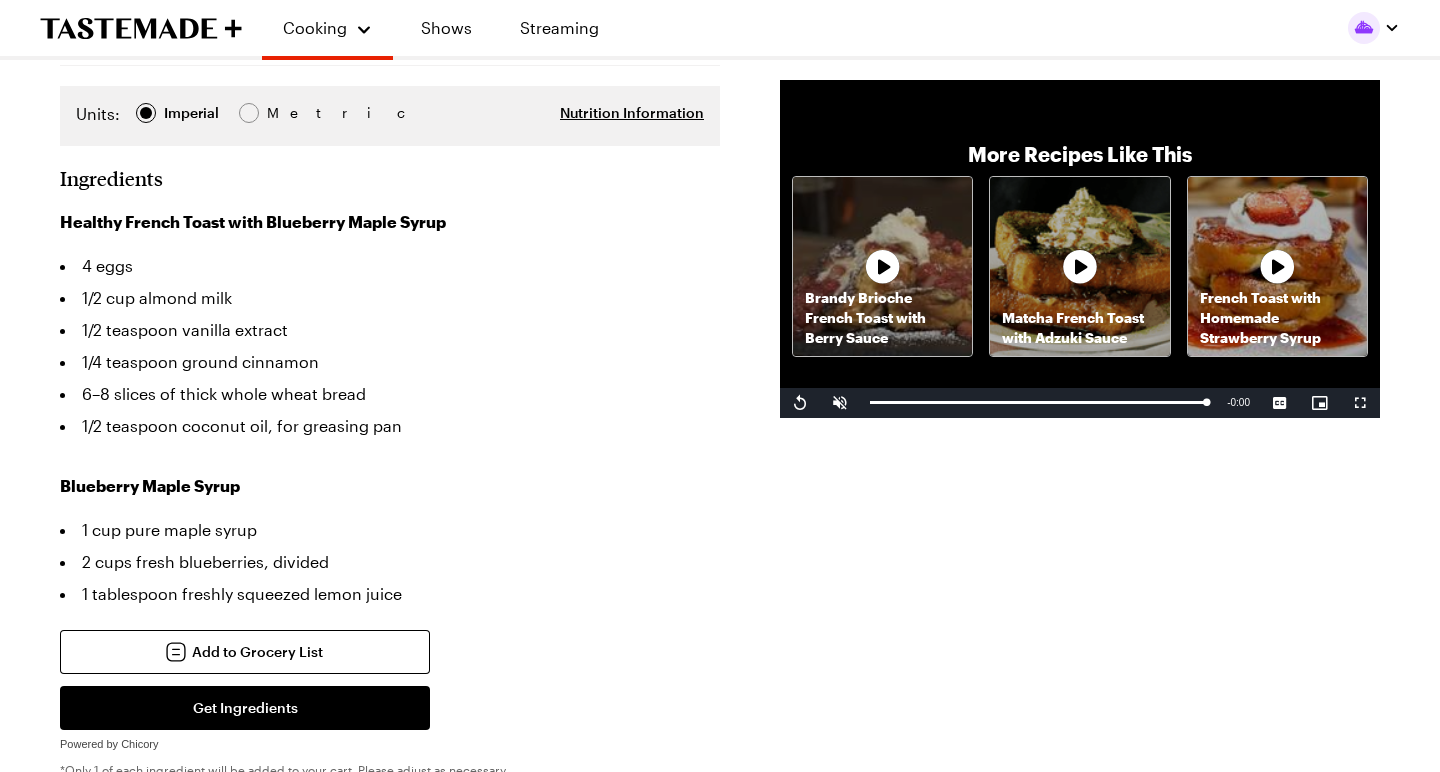 scroll, scrollTop: 366, scrollLeft: 0, axis: vertical 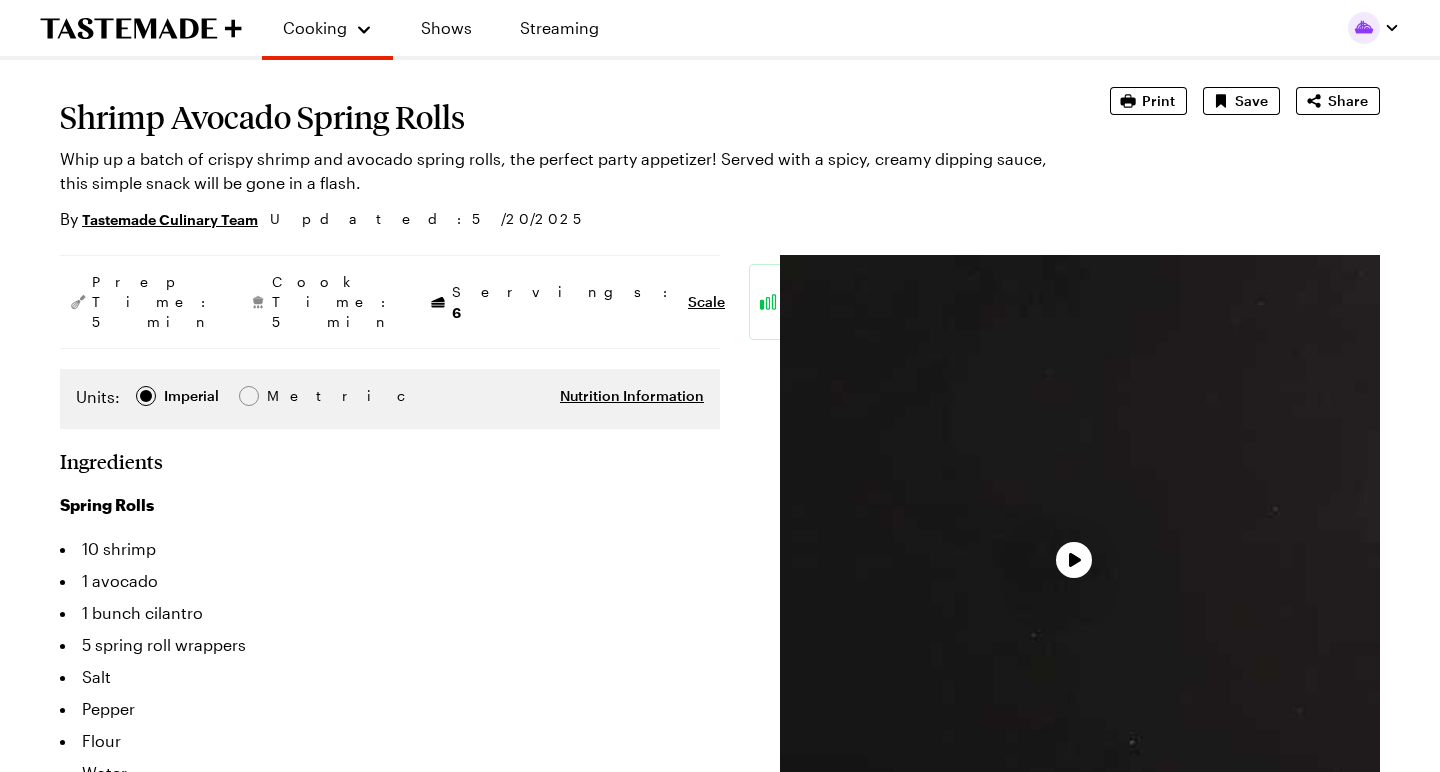 type on "x" 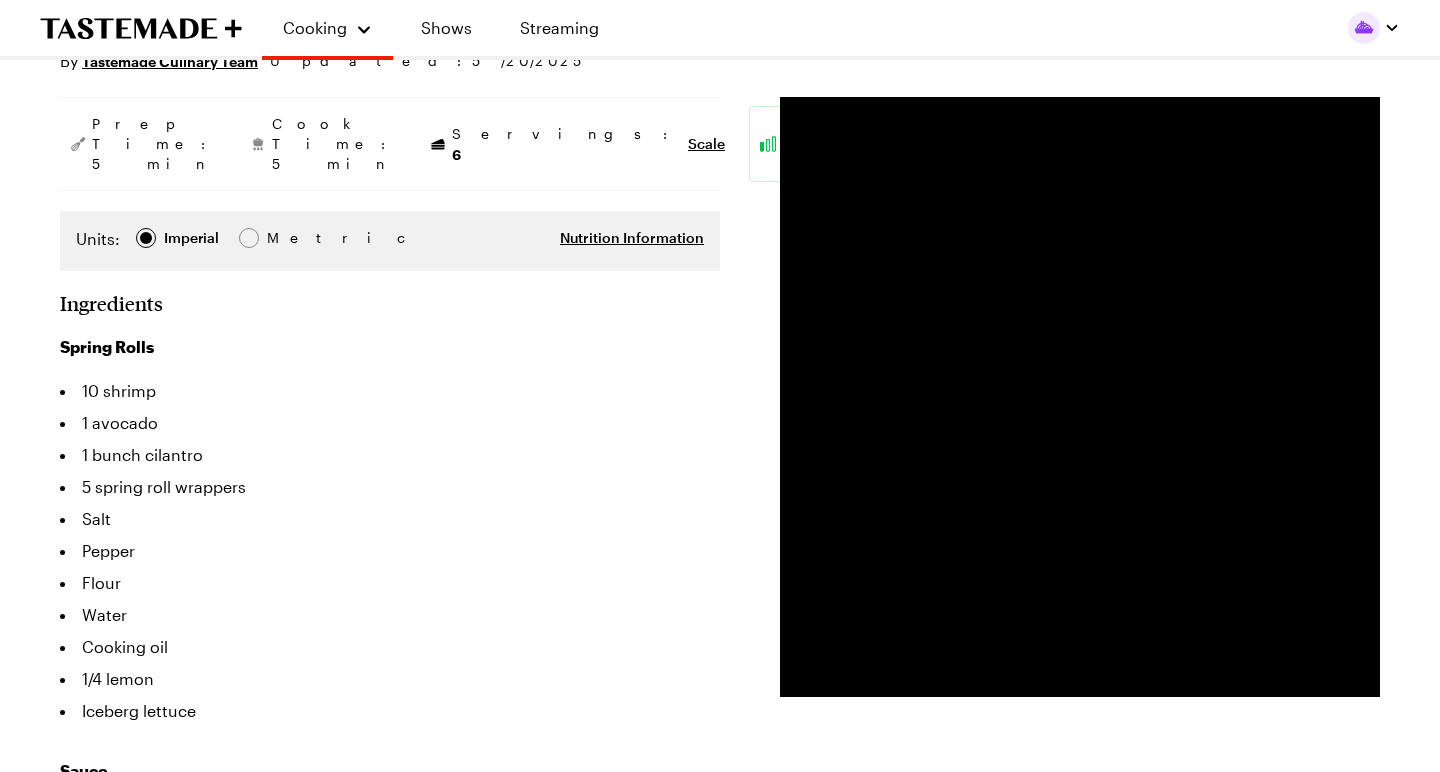 scroll, scrollTop: 267, scrollLeft: 0, axis: vertical 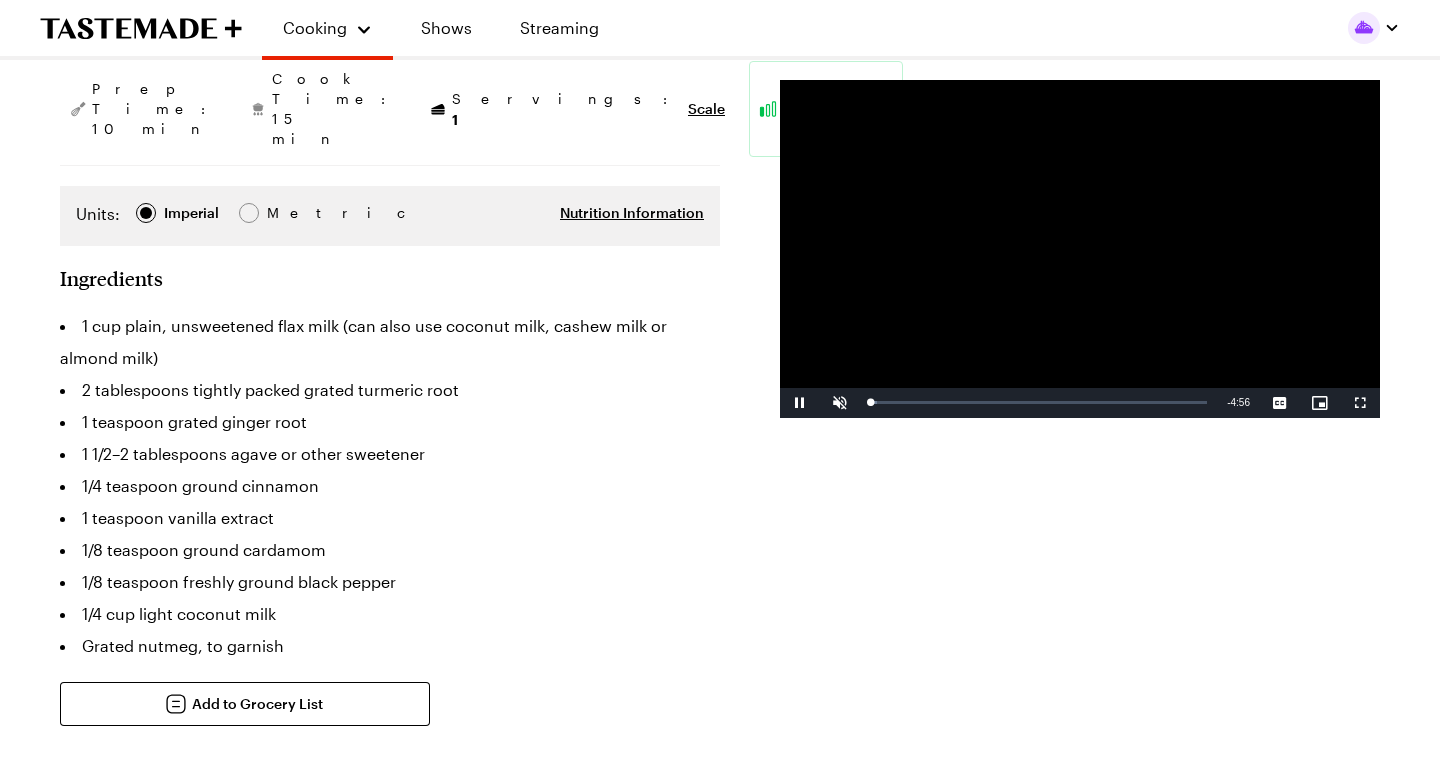 type on "x" 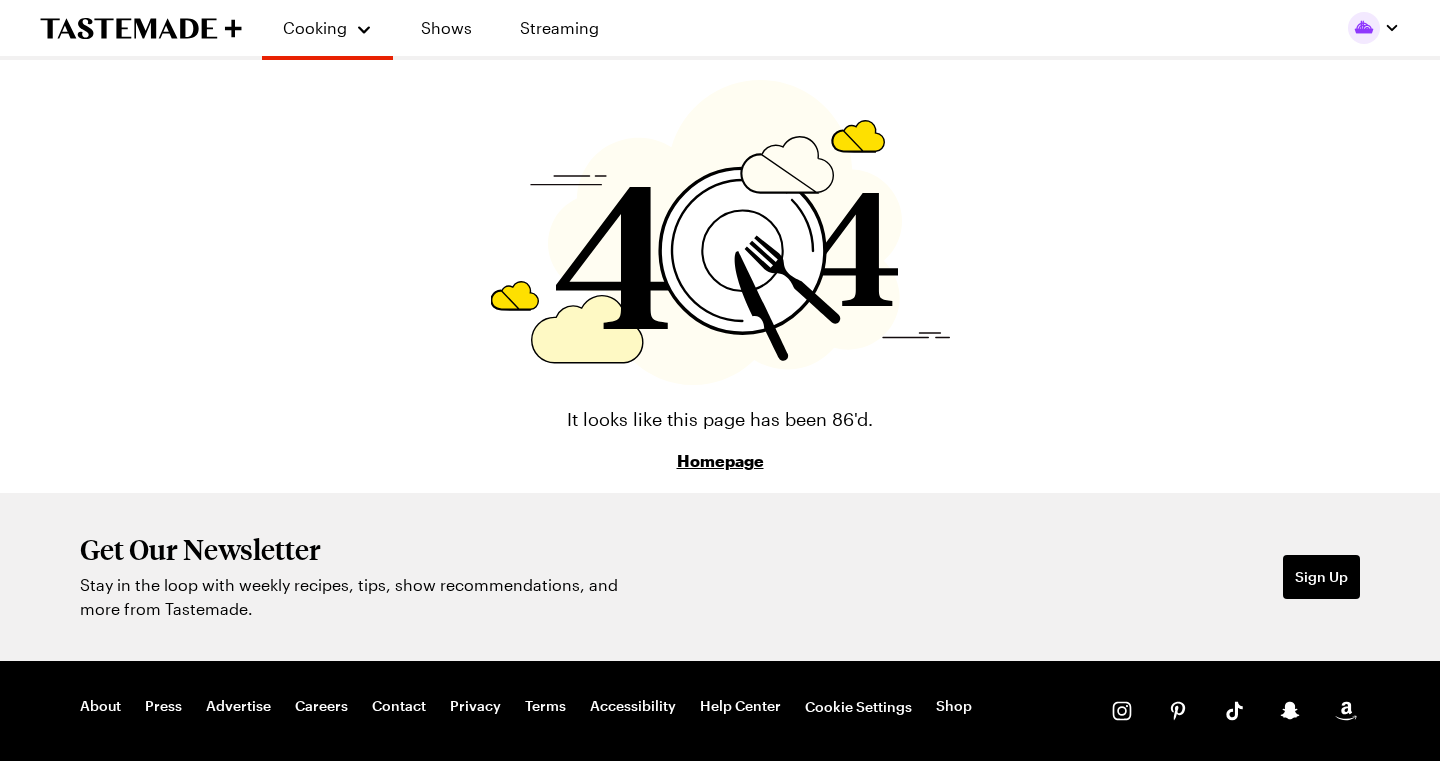 scroll, scrollTop: 0, scrollLeft: 0, axis: both 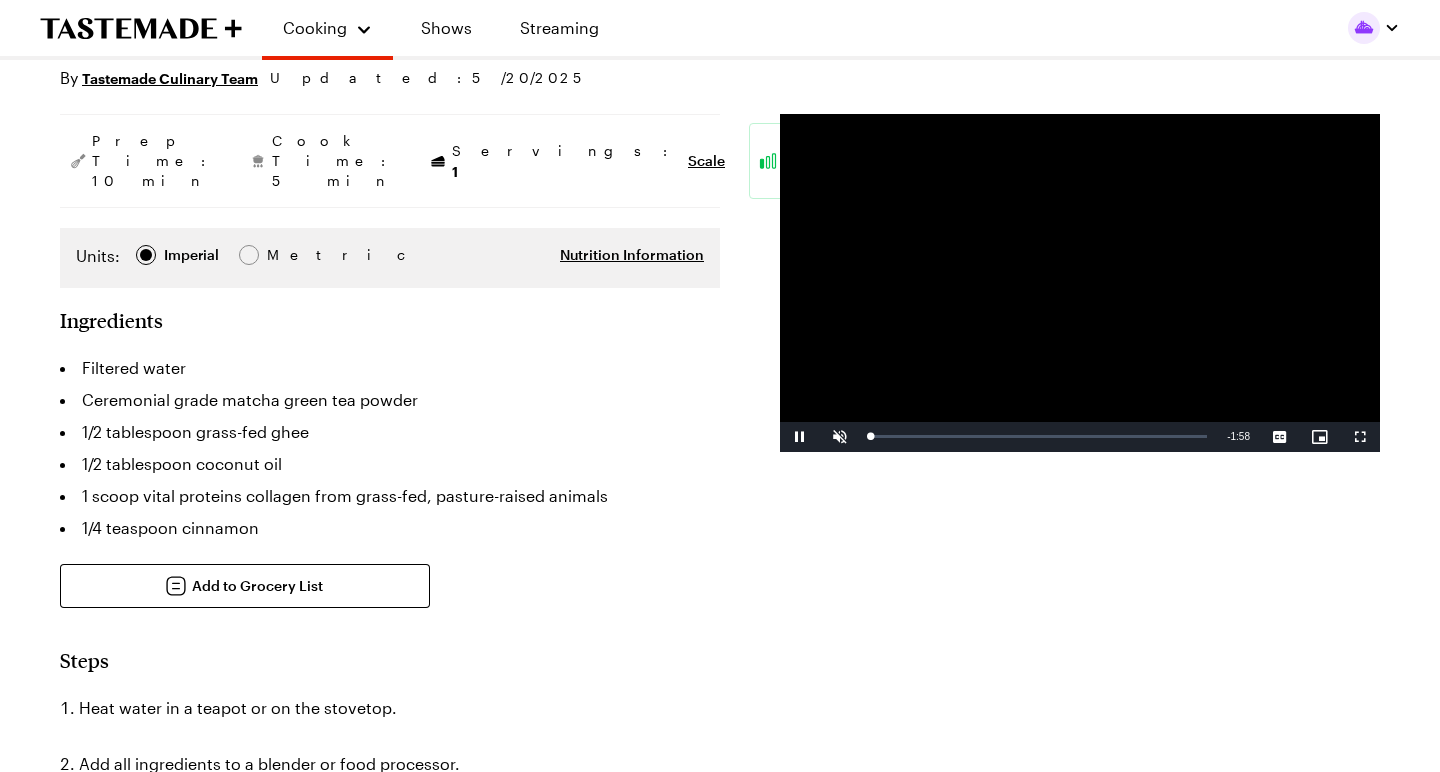 type on "x" 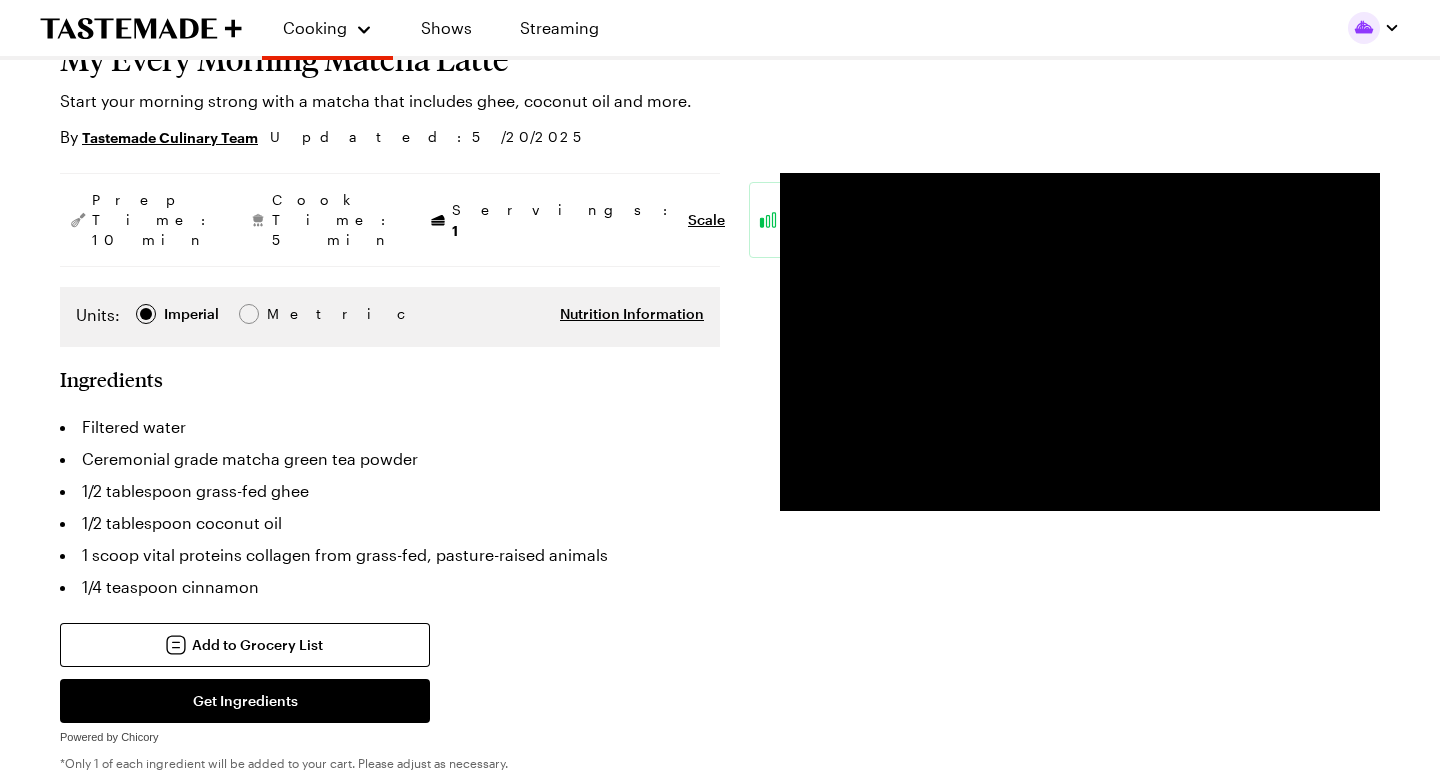 scroll, scrollTop: 165, scrollLeft: 0, axis: vertical 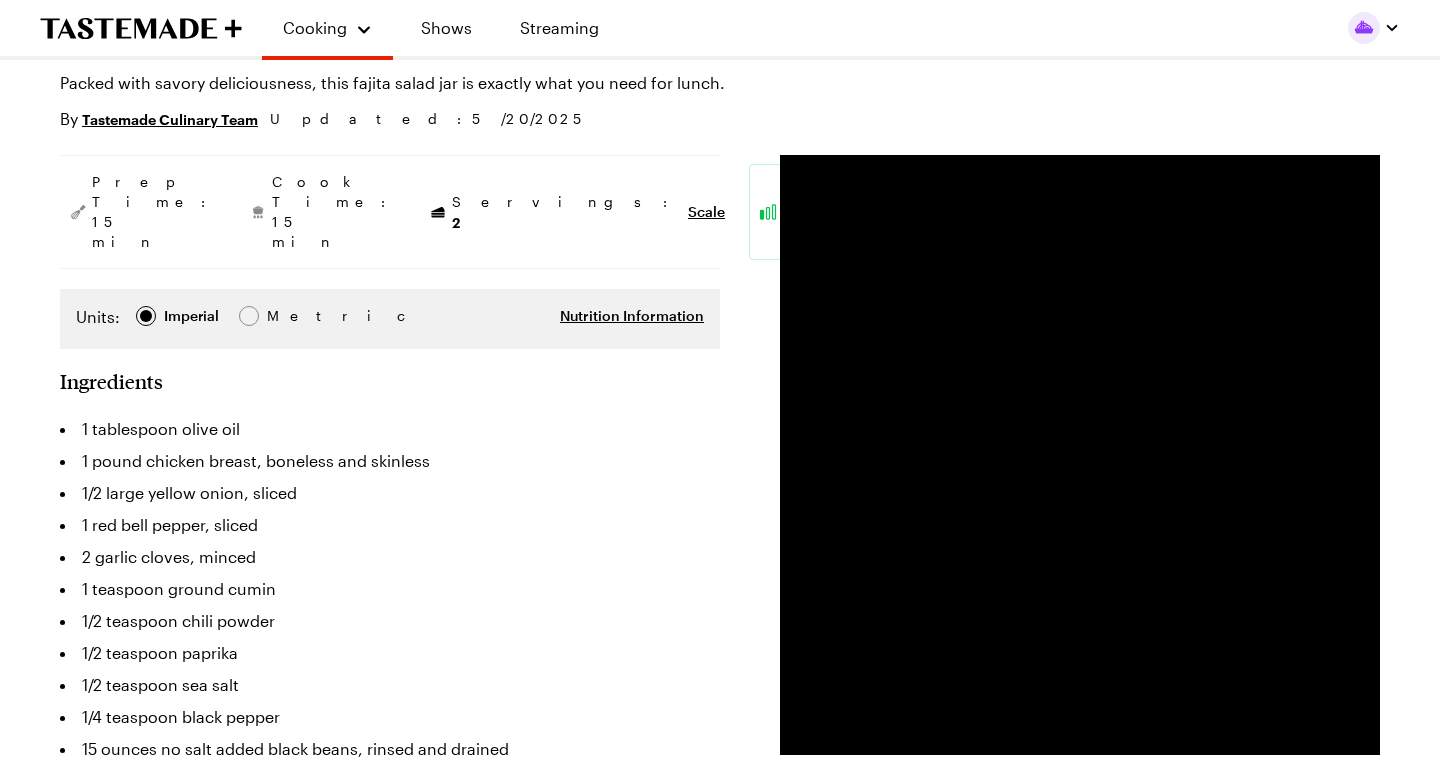 type on "x" 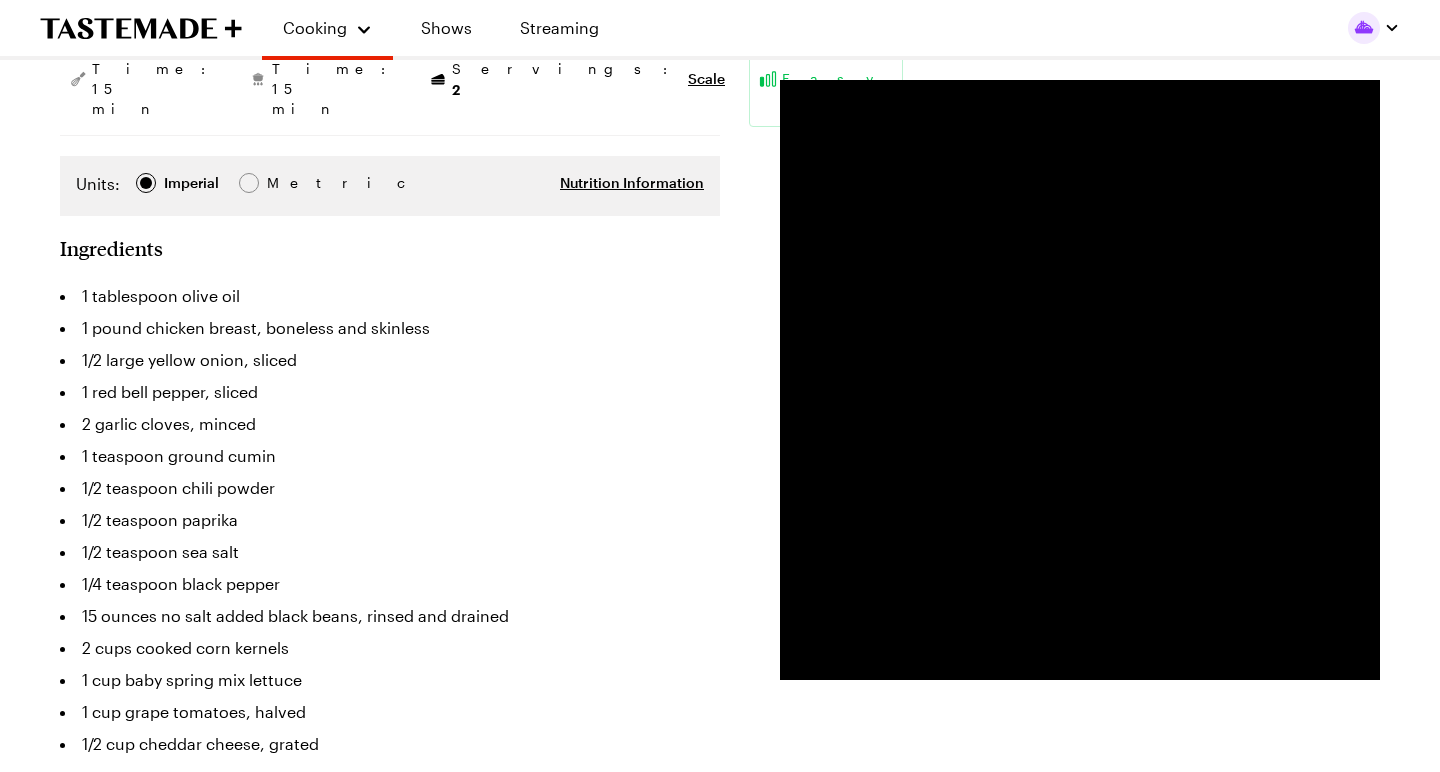 scroll, scrollTop: 326, scrollLeft: 0, axis: vertical 